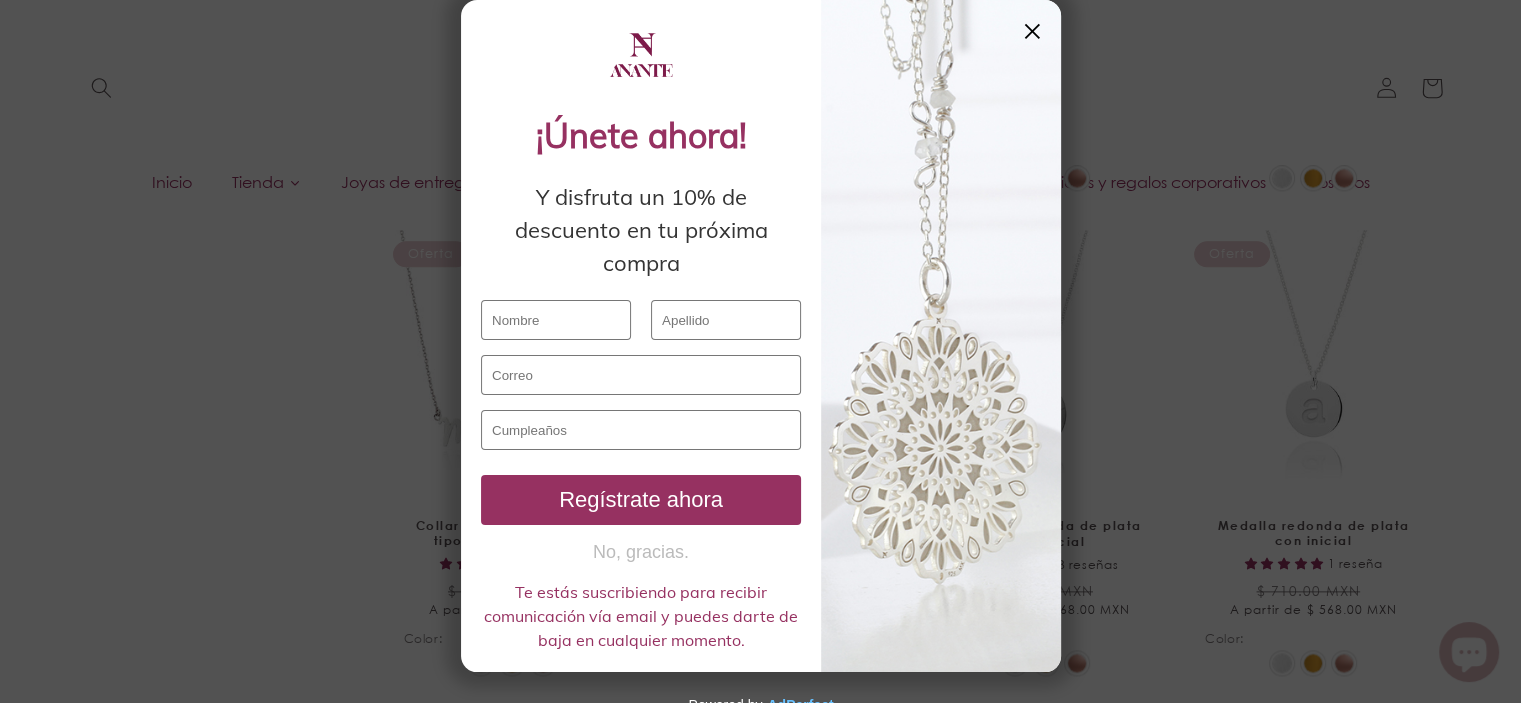 scroll, scrollTop: 2242, scrollLeft: 0, axis: vertical 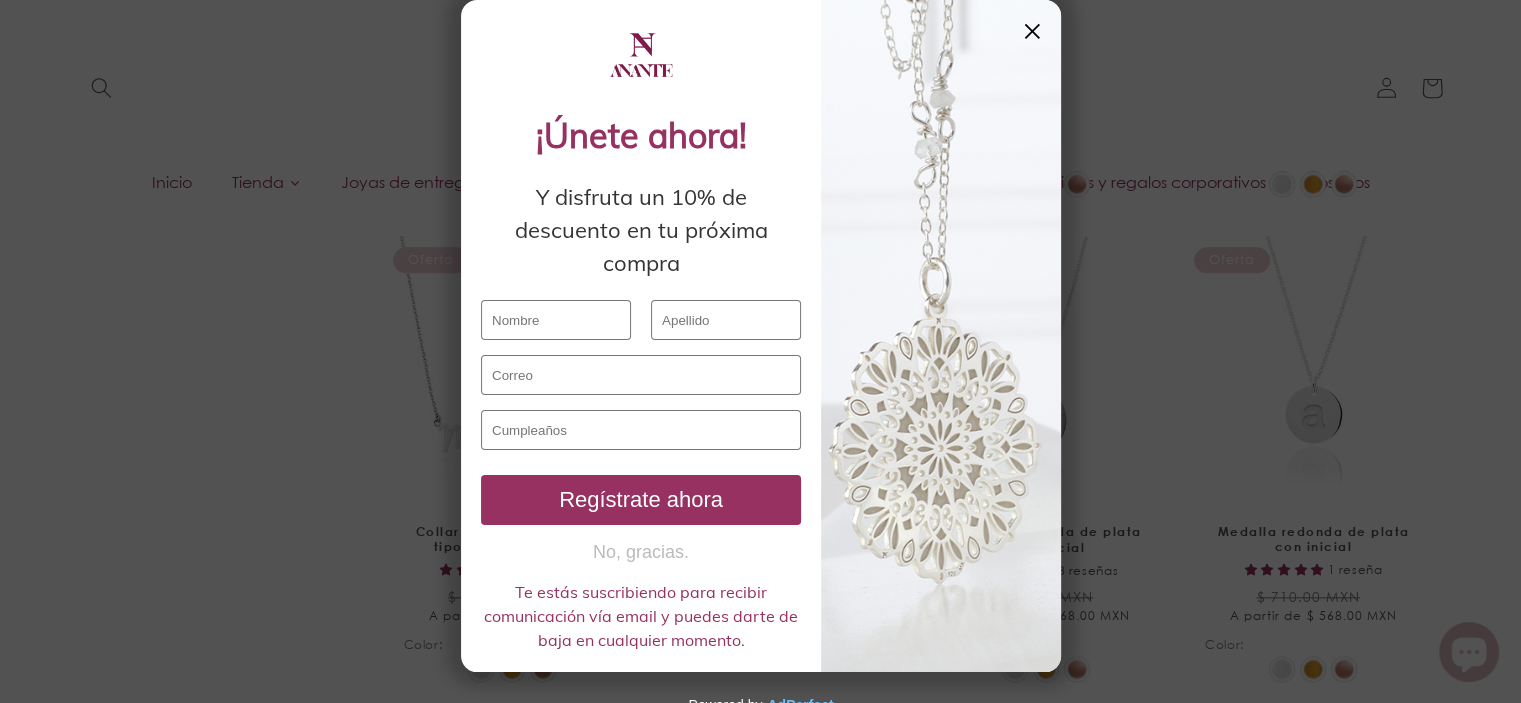 click on "✕" at bounding box center (1032, 31) 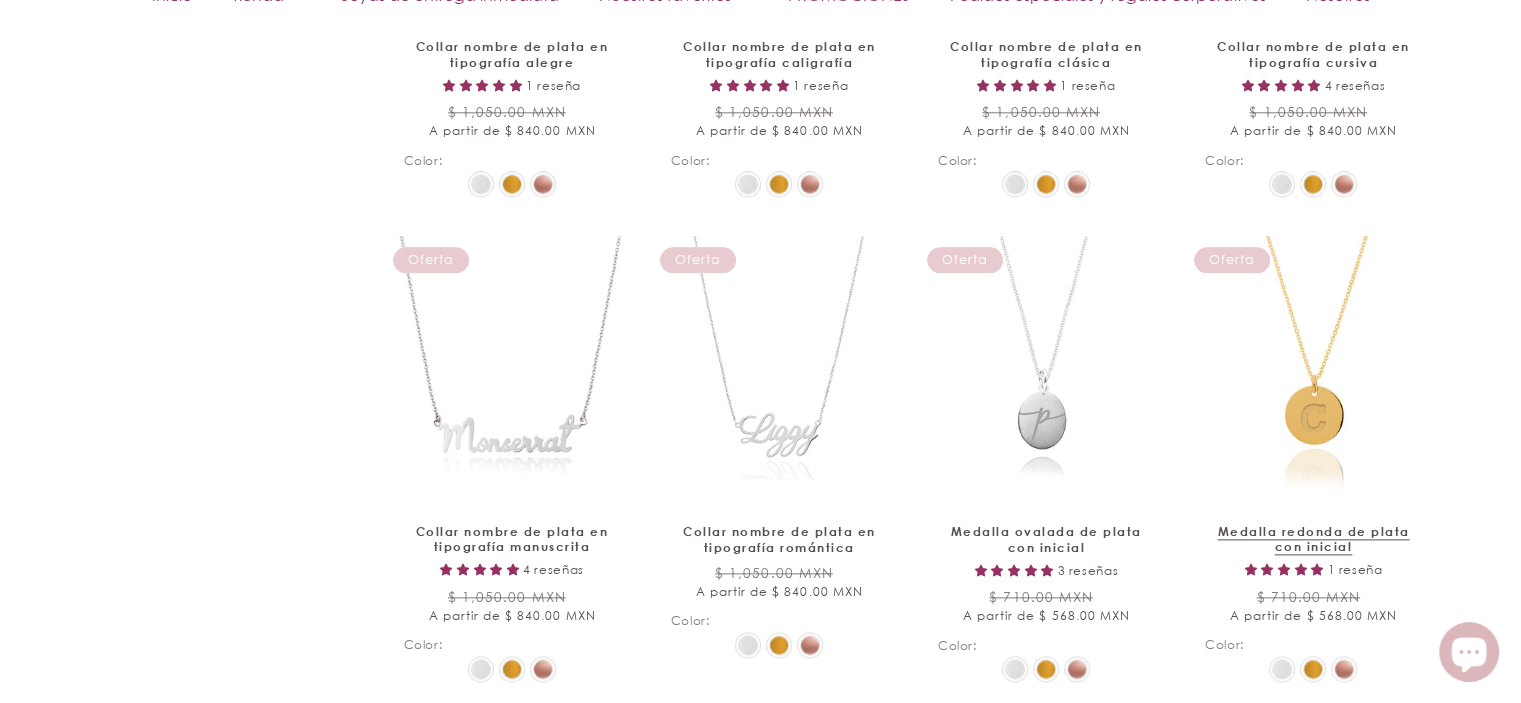 scroll, scrollTop: 2342, scrollLeft: 0, axis: vertical 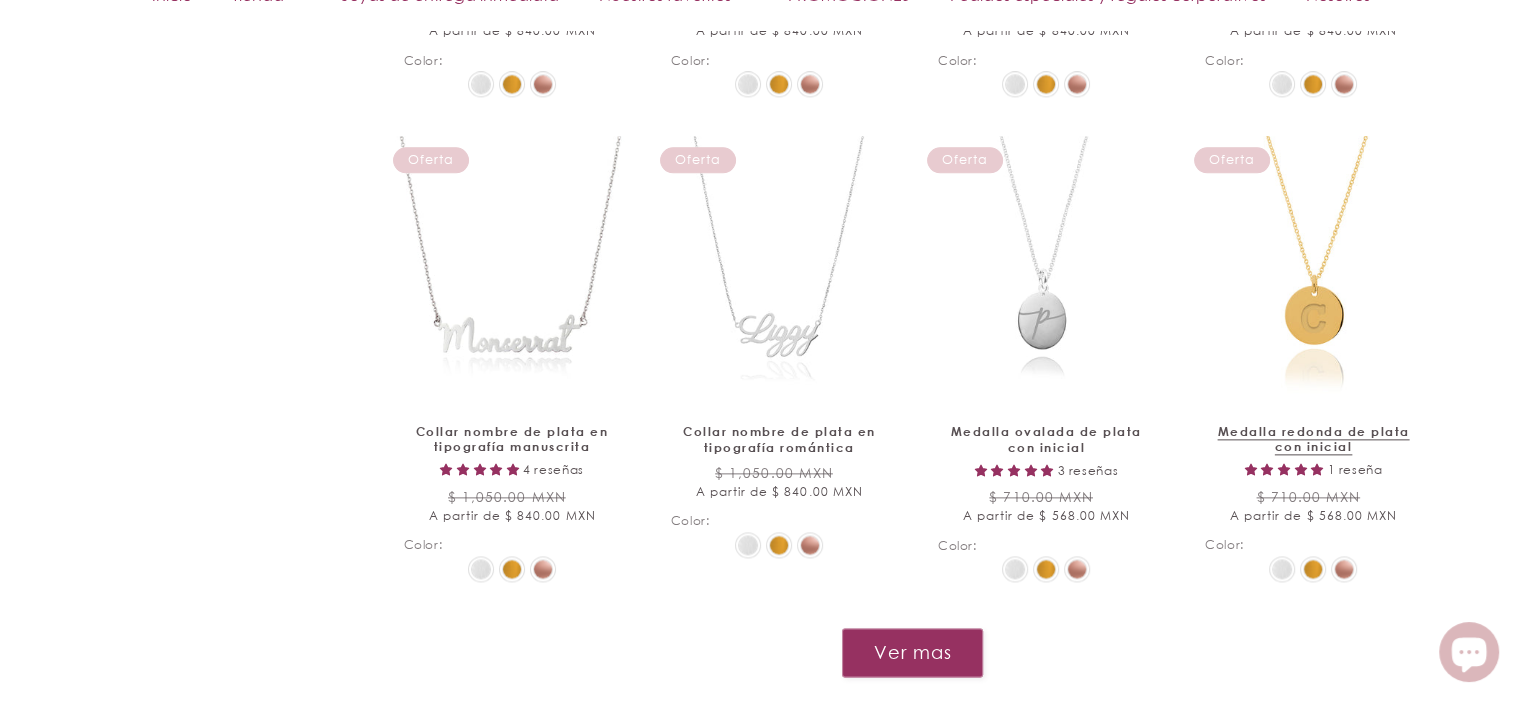 click on "Medalla redonda de plata con inicial" at bounding box center [1313, 439] 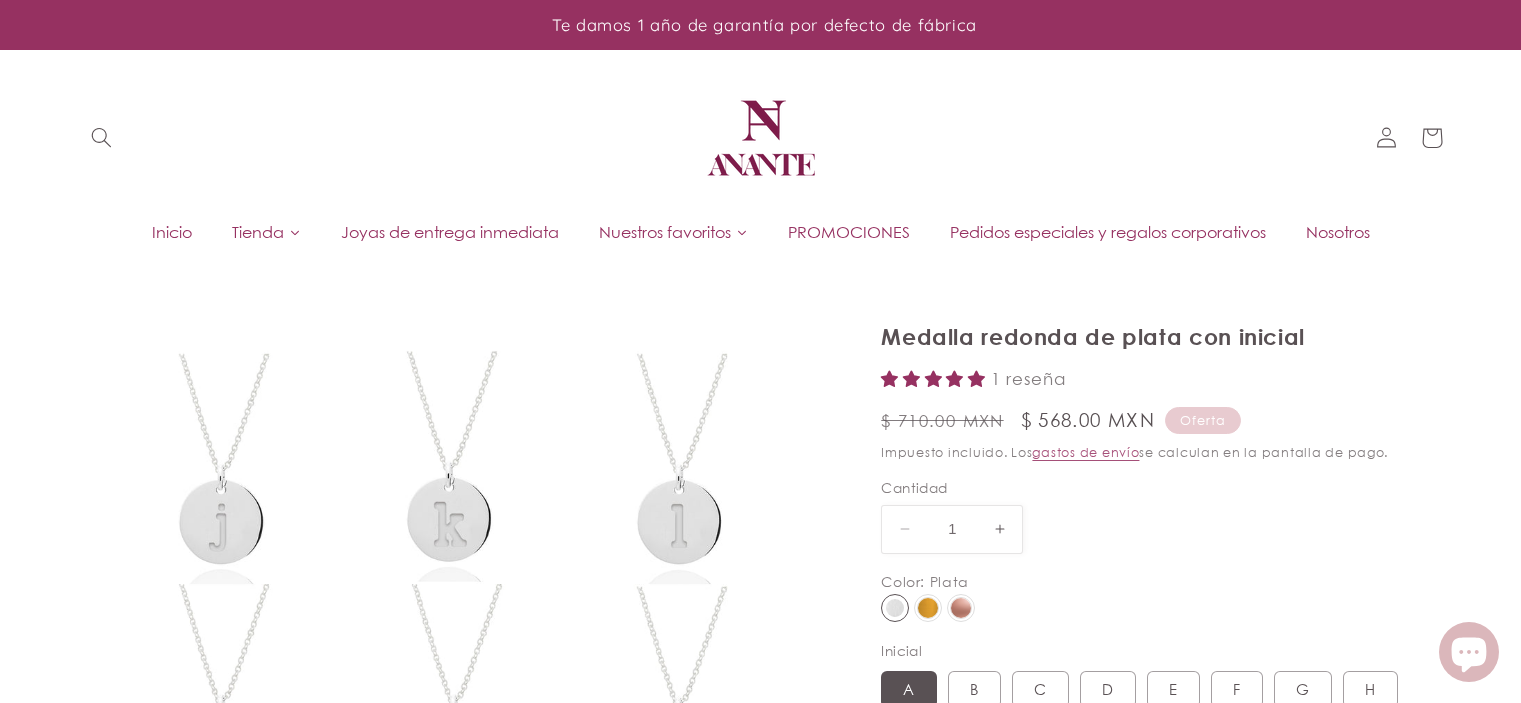 scroll, scrollTop: 0, scrollLeft: 0, axis: both 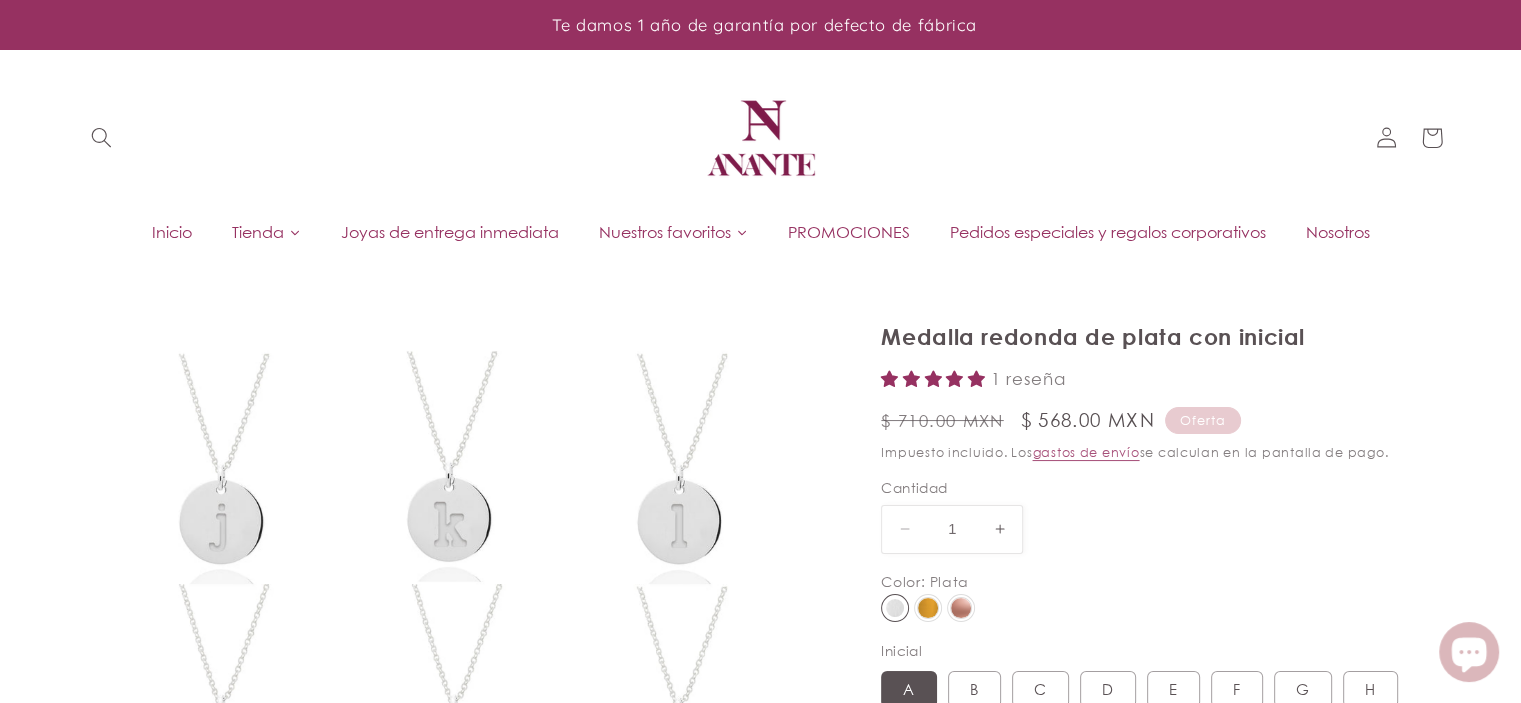 select on "{"isForProduct":true,"id":44913521000602,"title":"Plata / A","available":true,"price":56800,"compareAtPrice":71000,"featuredImageSrc":"https://cdn.shopify.com/s/files/1/0472/1000/4634/files/j-rplata_779ed450-bf92-4f47-9085-cf854437a6d7.jpg?v=1734308208","unitPriceMeasurement":{}}" 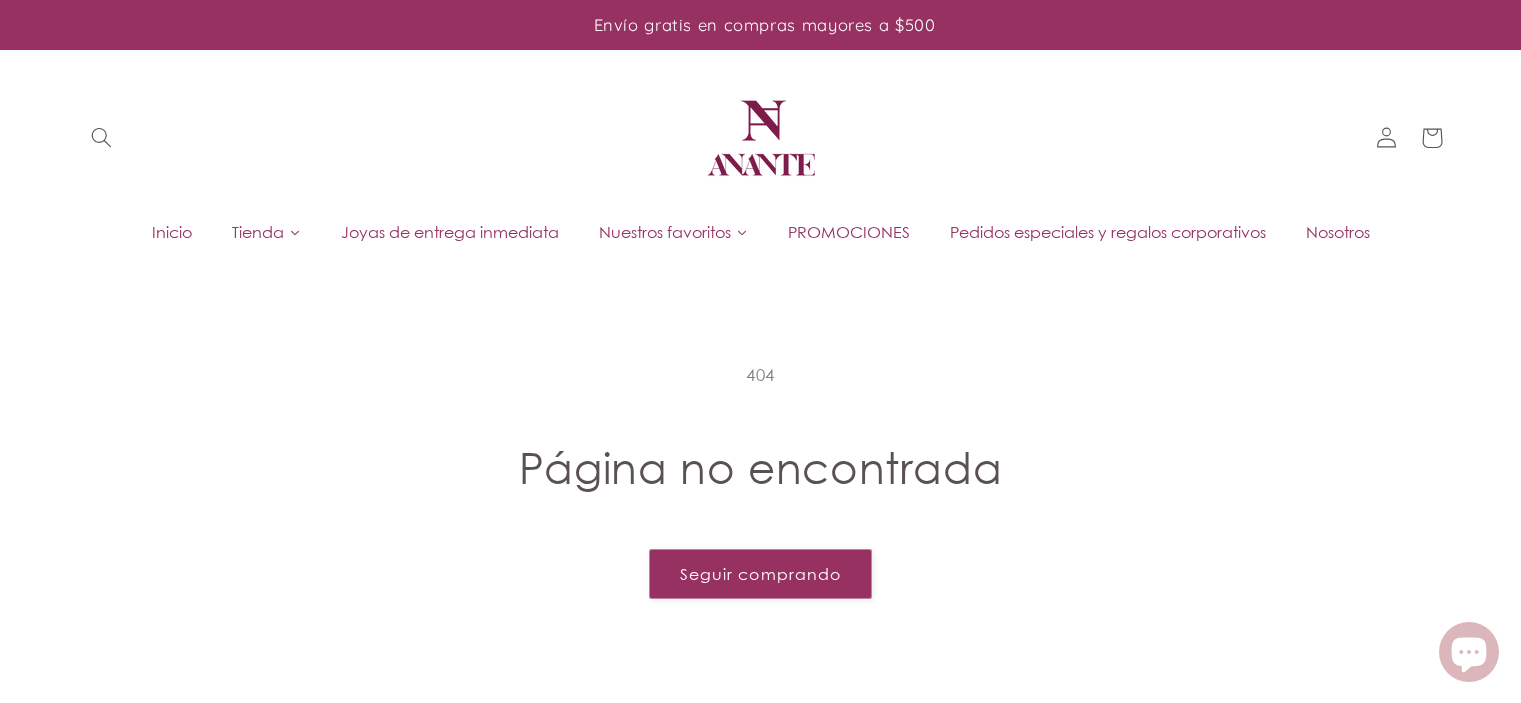 scroll, scrollTop: 0, scrollLeft: 0, axis: both 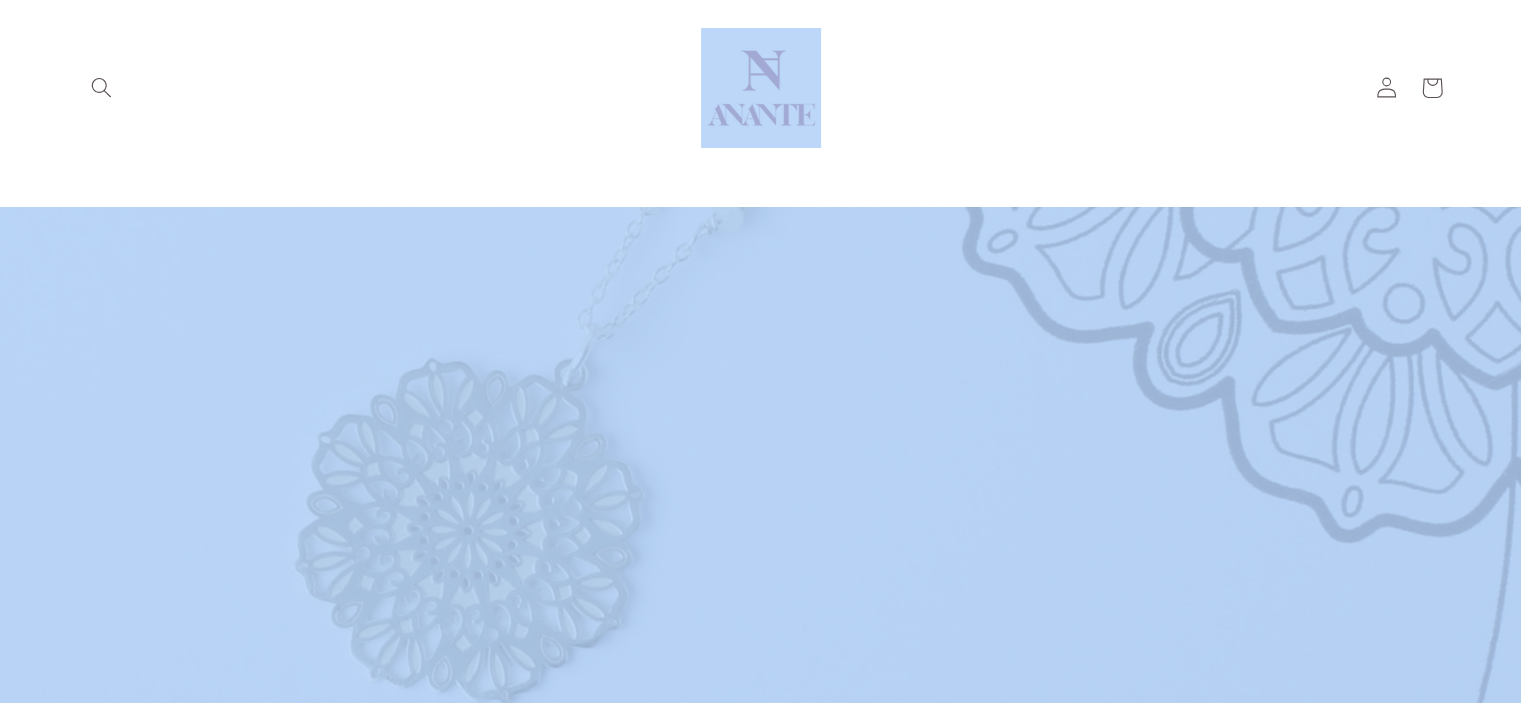 drag, startPoint x: 0, startPoint y: 0, endPoint x: 572, endPoint y: 40, distance: 573.3969 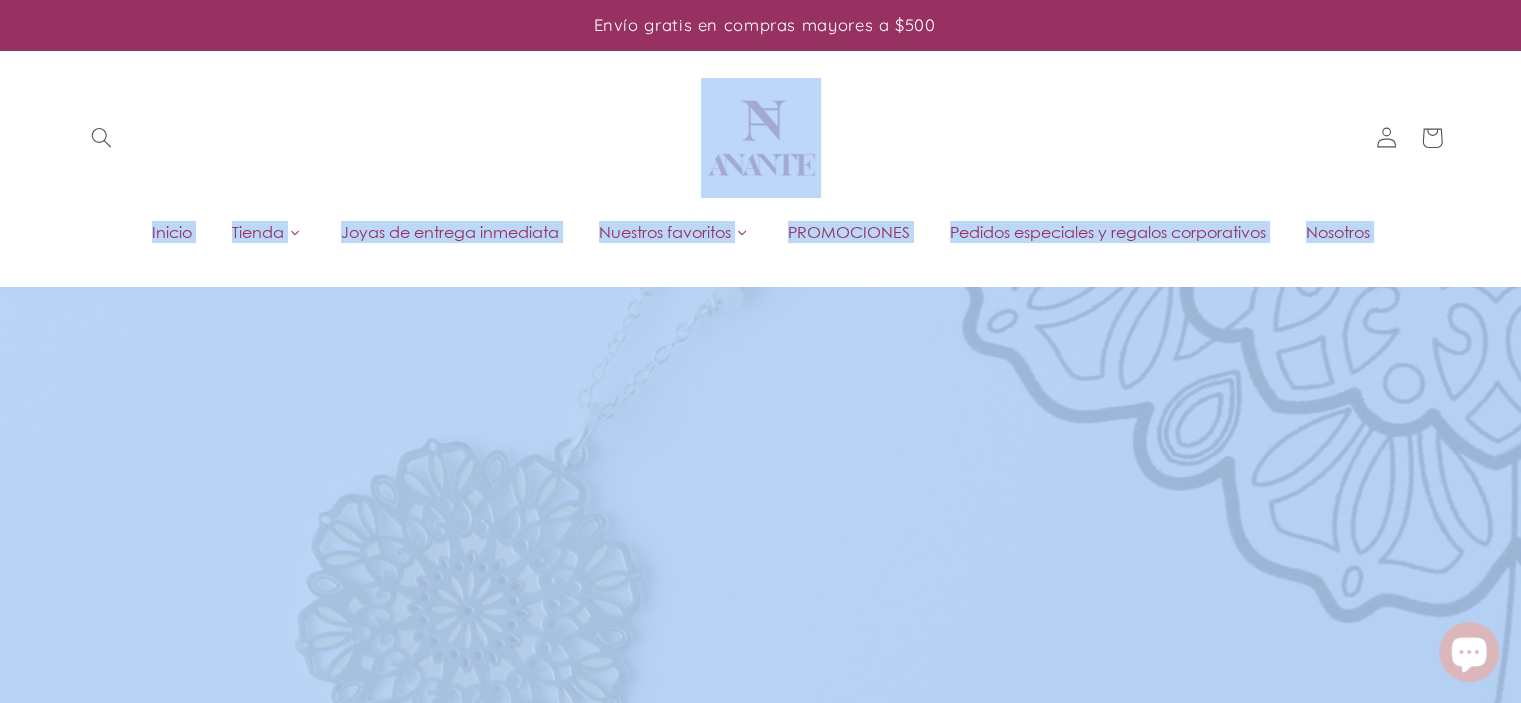 click on "Inicio Tienda Joyas de entrega inmediata PROMOCIONES Pedidos especiales y regalos corporativos Nosotros
Iniciar sesión
Facebook
Instagram
TikTok
Búsqueda Inicio" at bounding box center [761, 158] 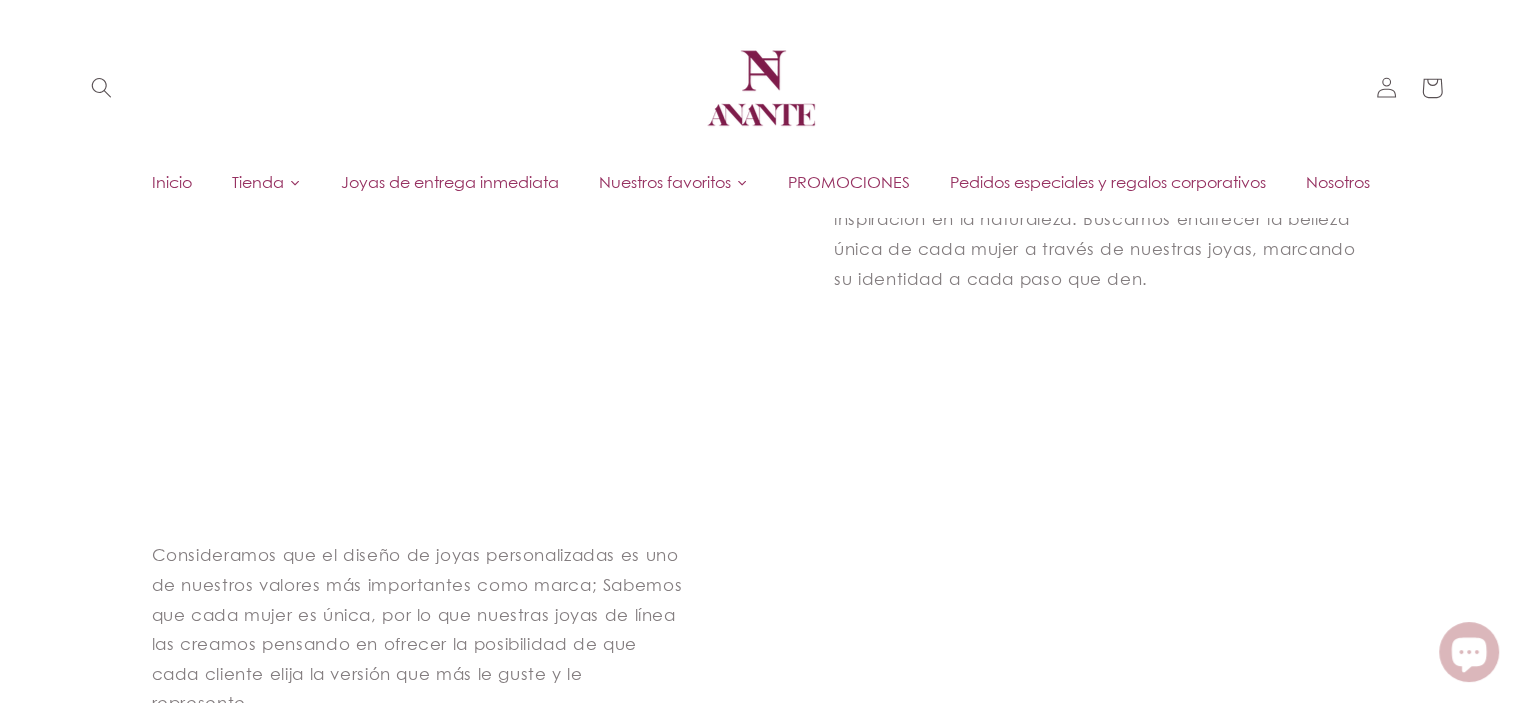 scroll, scrollTop: 600, scrollLeft: 0, axis: vertical 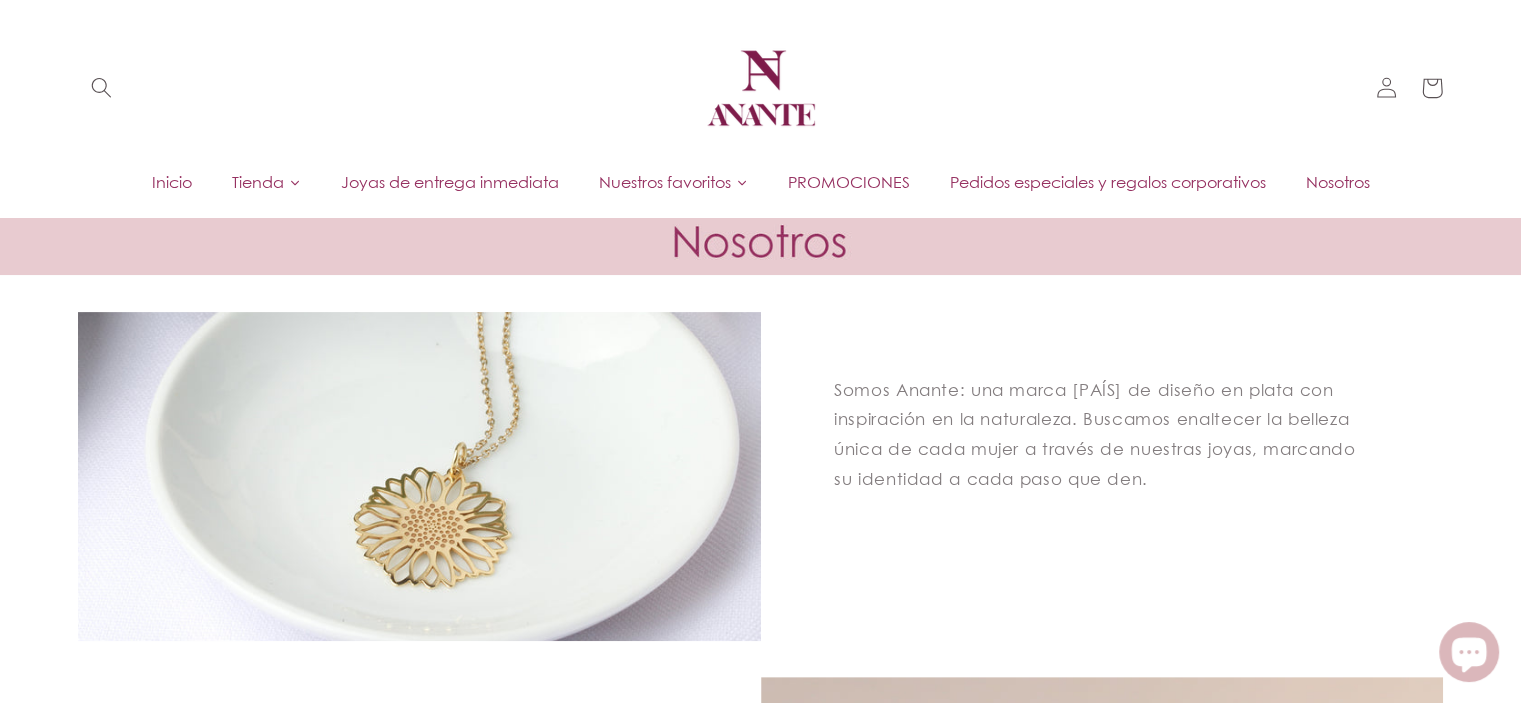drag, startPoint x: 832, startPoint y: 386, endPoint x: 1258, endPoint y: 474, distance: 434.99426 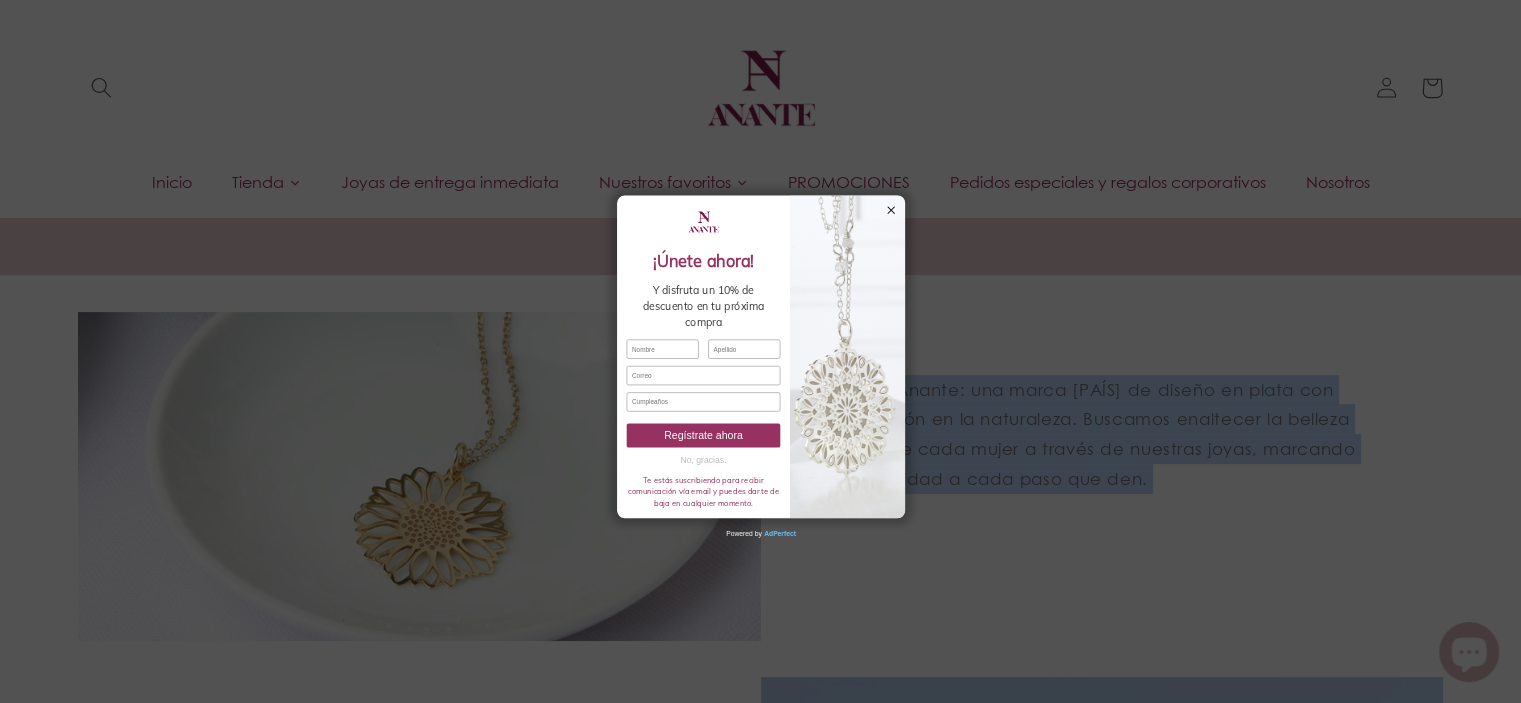 drag, startPoint x: 835, startPoint y: 383, endPoint x: 1236, endPoint y: 478, distance: 412.0995 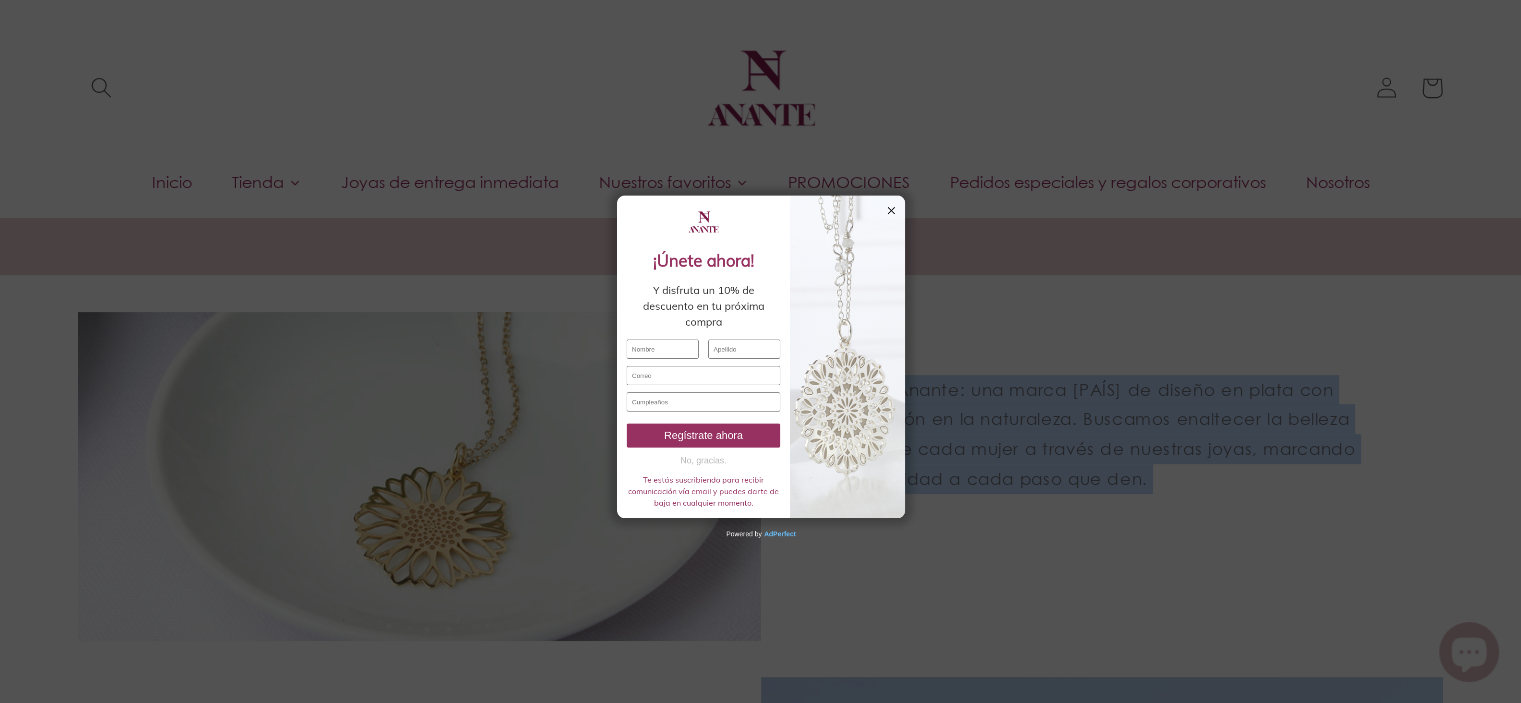 click on "Envío gratis en compras mayores a $500 Te damos 1 año de garantía por defecto de fábrica Paga en planes quincenales con Aplazo - Por tiempo limitado - Recibe un  joyero de regalo en pedidos mayores a $600
Ir directamente al contenido
Tu carrito esta vacío
Seguir comprando
¿Tienes una cuenta?
Inicia sesión  para finalizar tus compras con mayor rapidez.
Tu carrito
Cargando...
Subtotal
$ 0.00 MXN
Impuesto incluido. Los  gastos de envío  se calculan en la pantalla de pago." at bounding box center [760, 840] 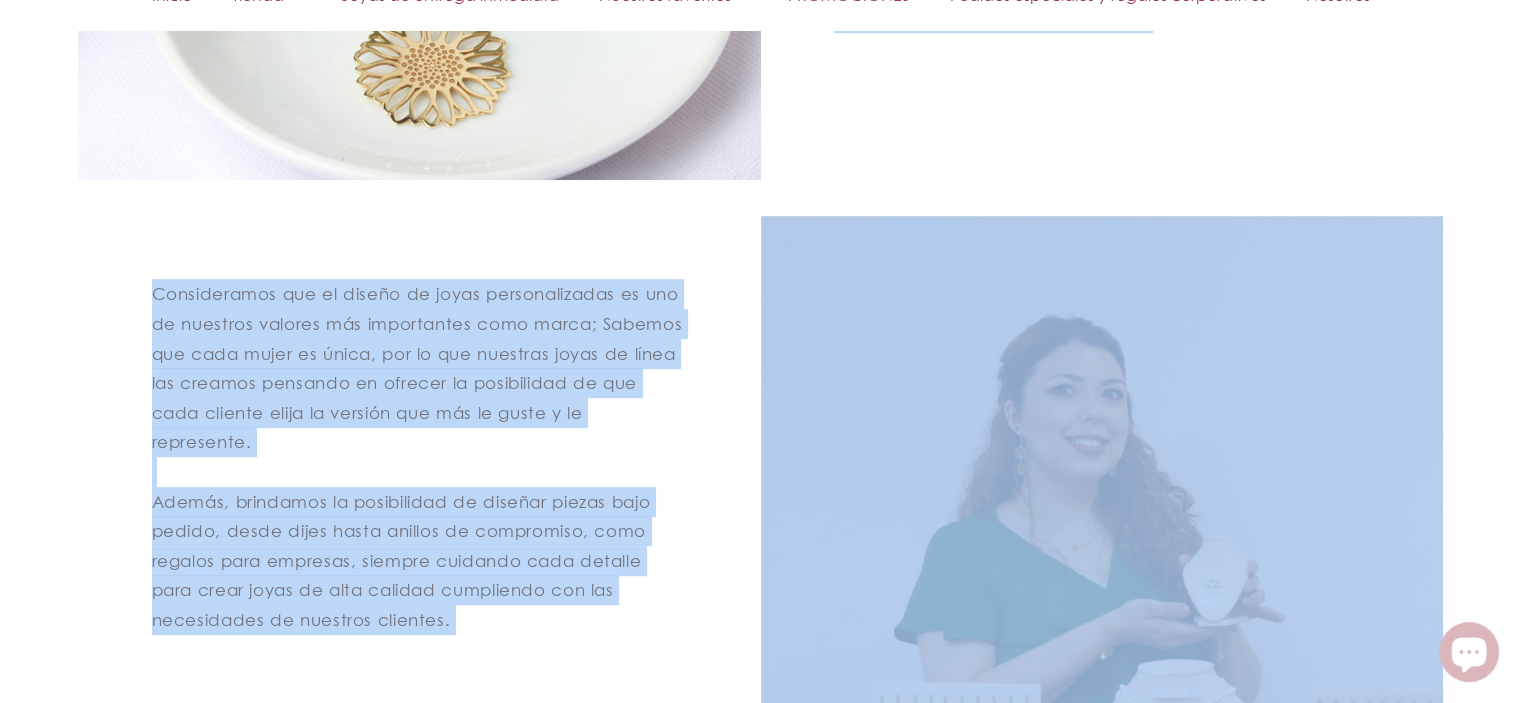 scroll, scrollTop: 1200, scrollLeft: 0, axis: vertical 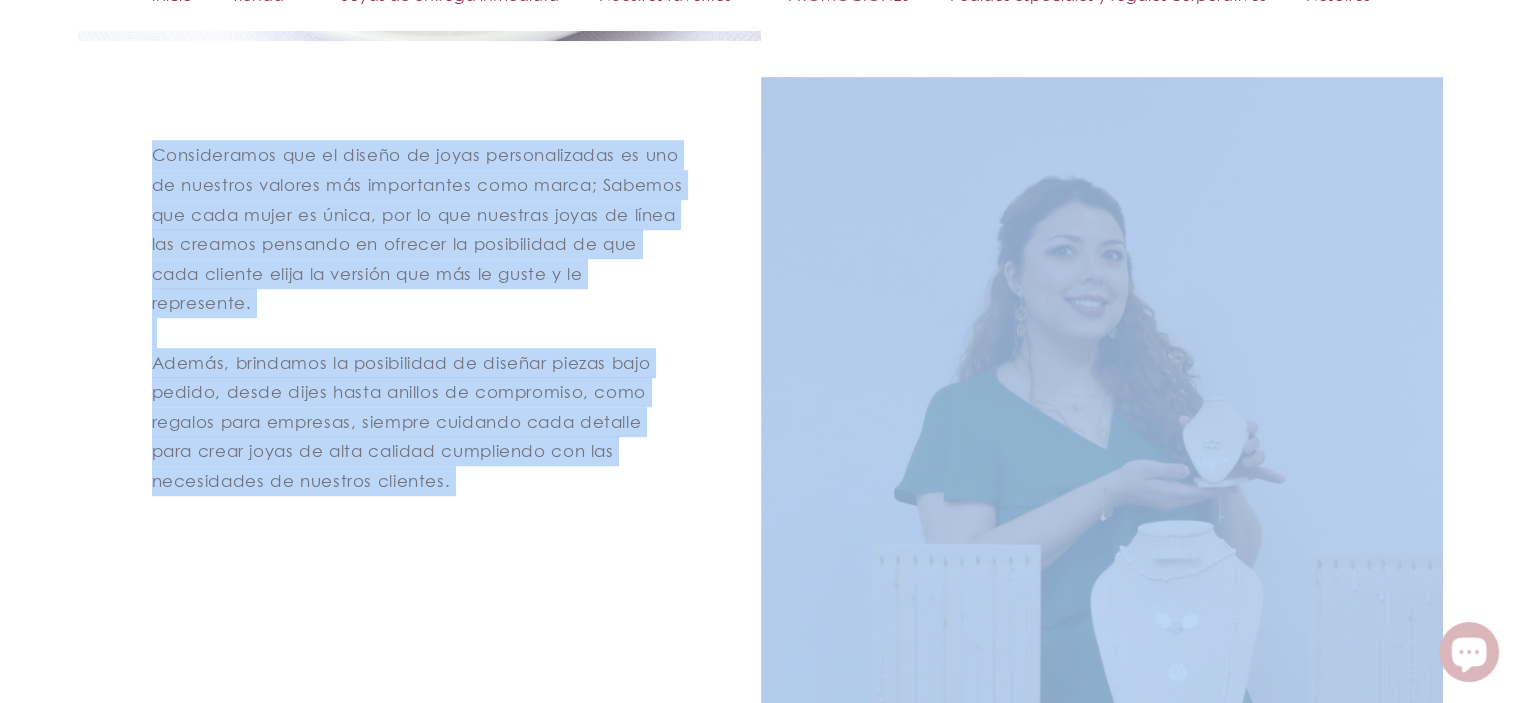 copy on "Somos Anante: una marca mexicana de diseño en plata con inspiración en la naturaleza. Buscamos enaltecer la belleza única de cada mujer a través de nuestras joyas, marcando su identidad a cada paso que den." 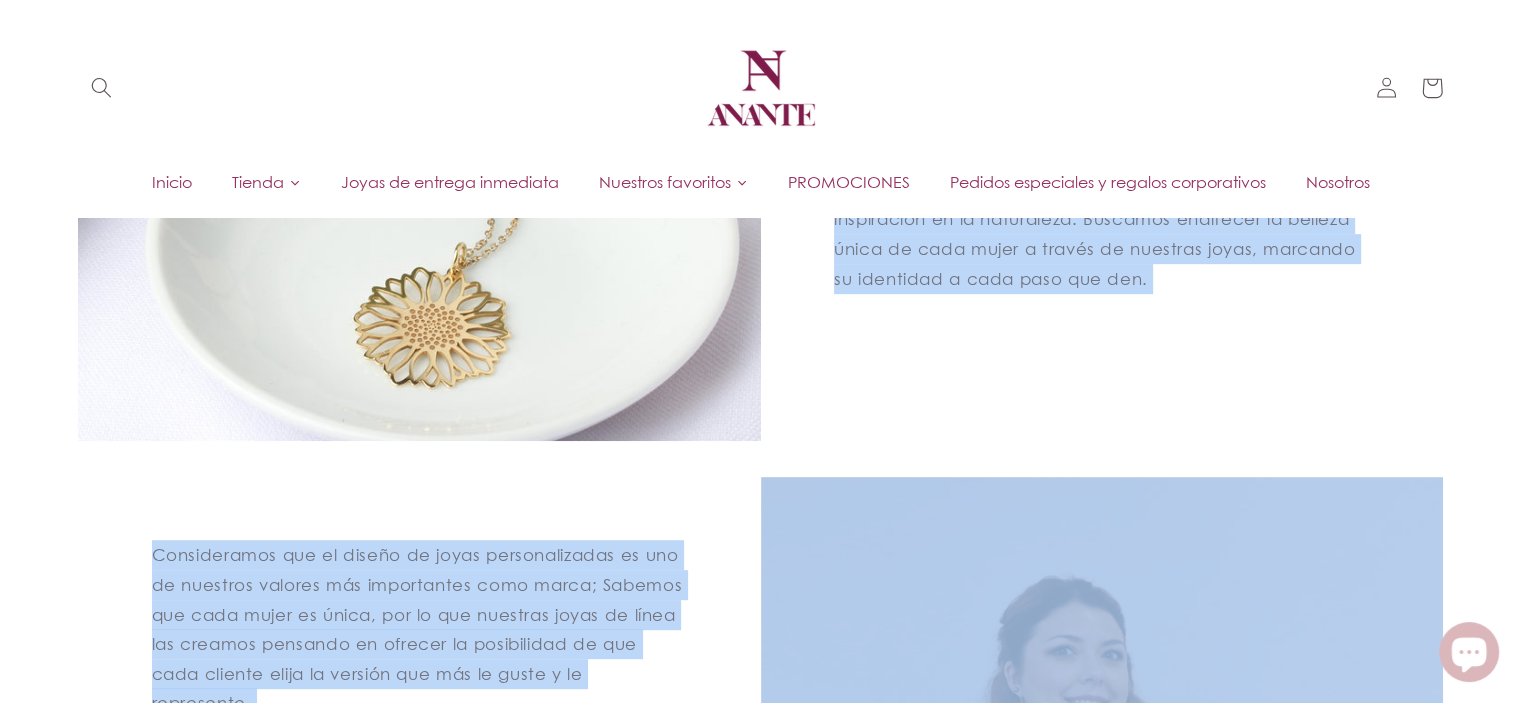 click on "Somos Anante: una marca mexicana de diseño en plata con inspiración en la naturaleza. Buscamos enaltecer la belleza única de cada mujer a través de nuestras joyas, marcando su identidad a cada paso que den." at bounding box center [1102, 277] 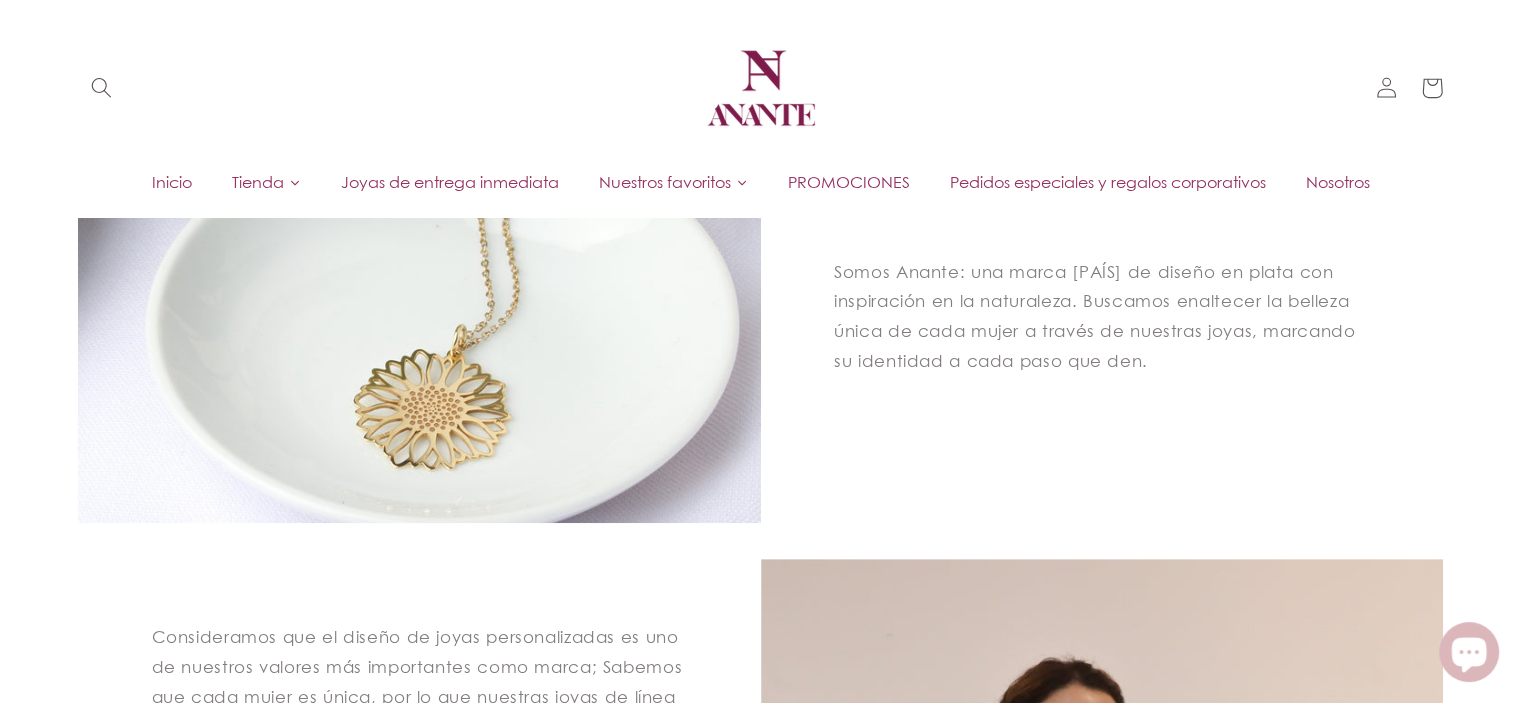 scroll, scrollTop: 600, scrollLeft: 0, axis: vertical 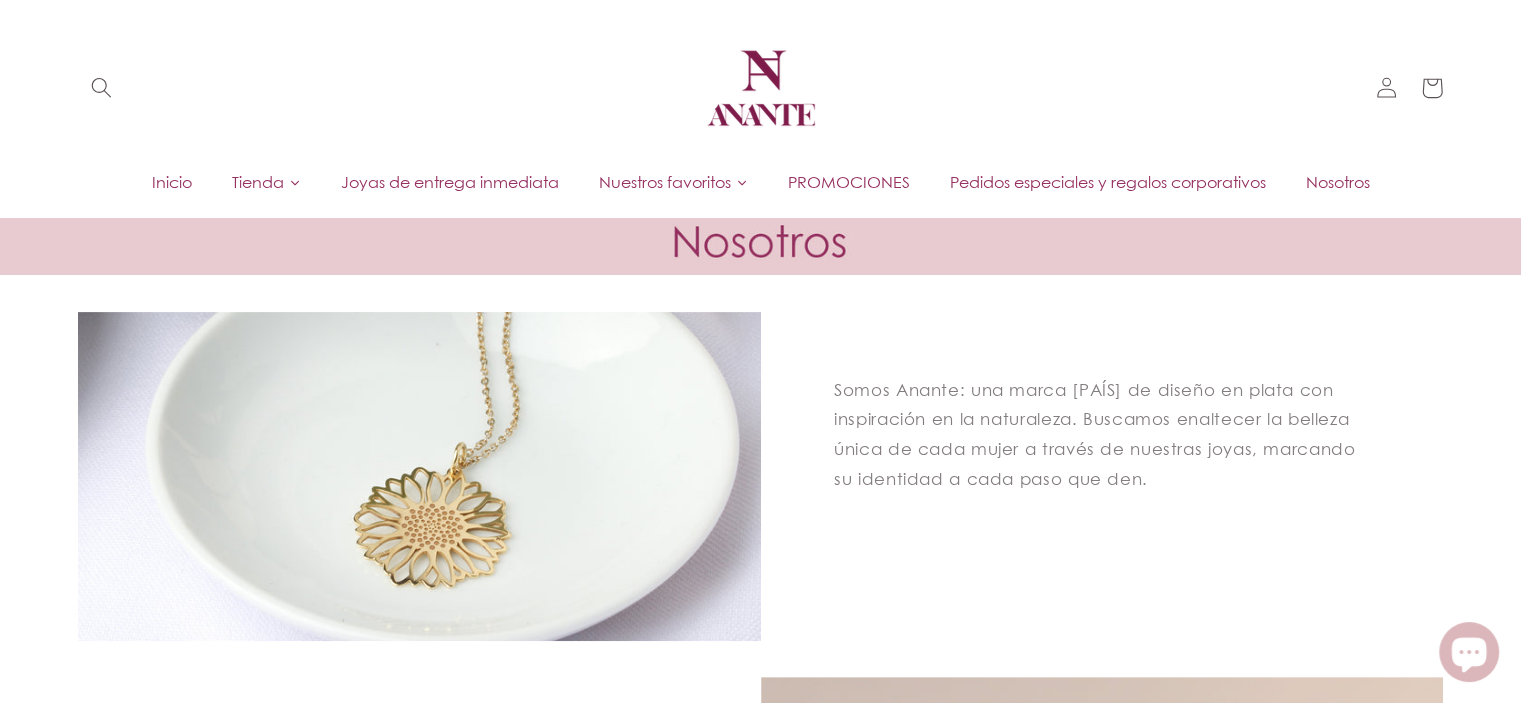 drag, startPoint x: 837, startPoint y: 390, endPoint x: 1259, endPoint y: 496, distance: 435.1092 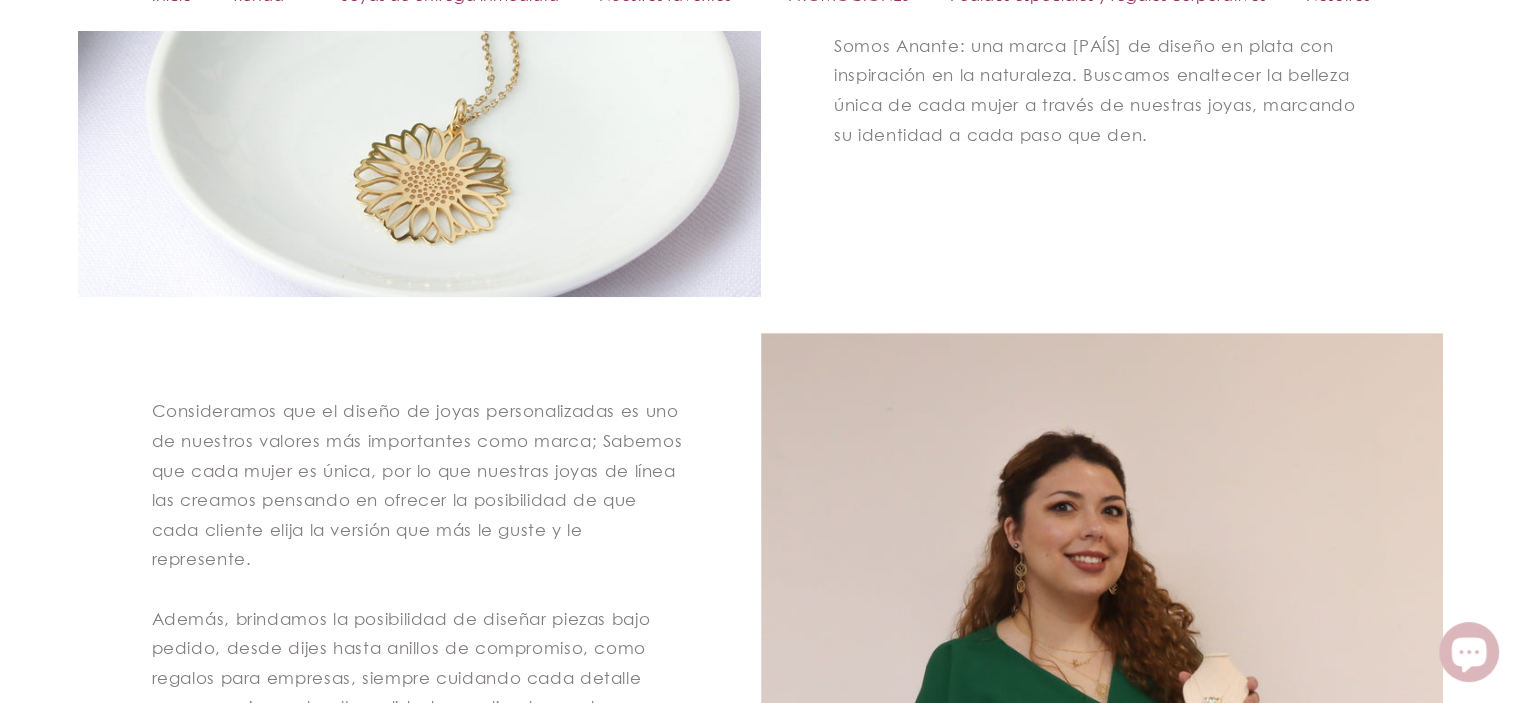 scroll, scrollTop: 1200, scrollLeft: 0, axis: vertical 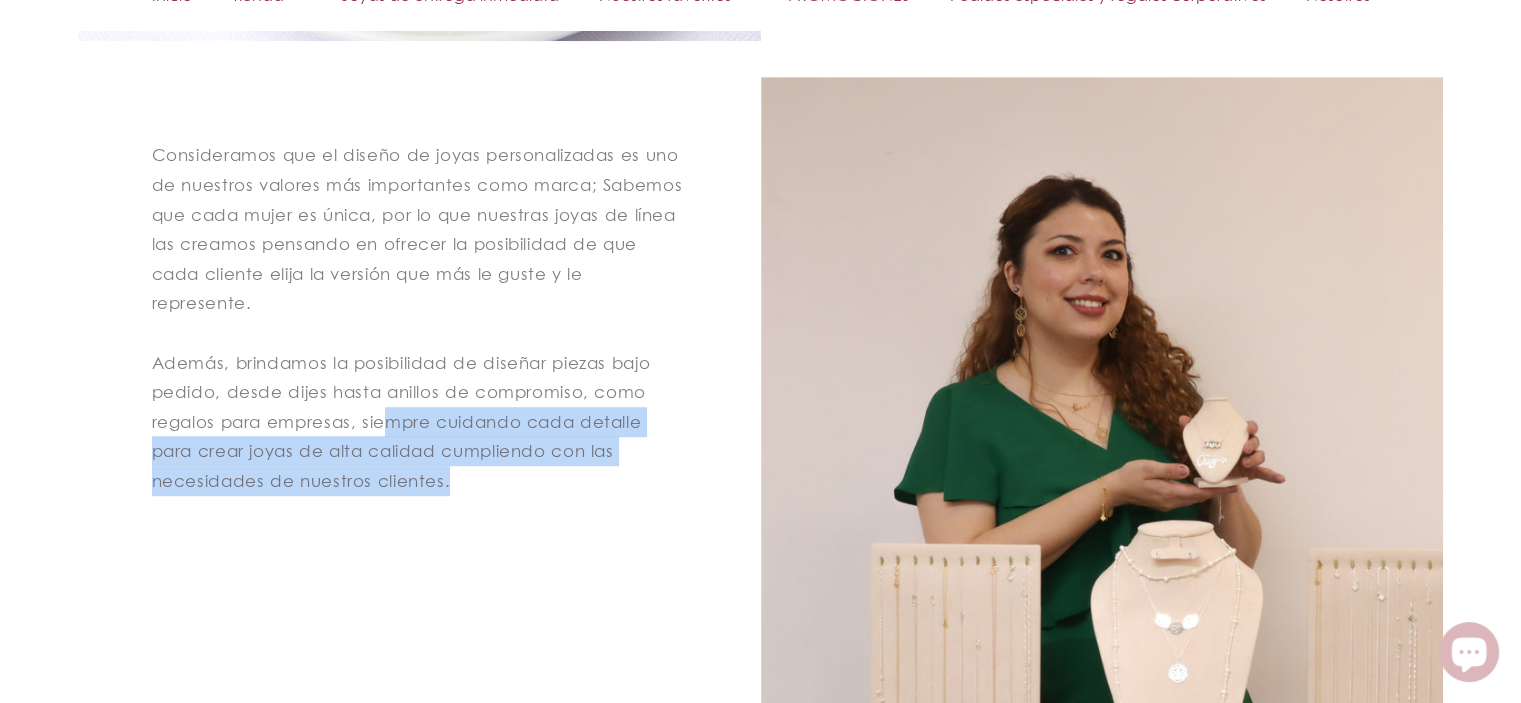drag, startPoint x: 140, startPoint y: 363, endPoint x: 386, endPoint y: 430, distance: 254.96078 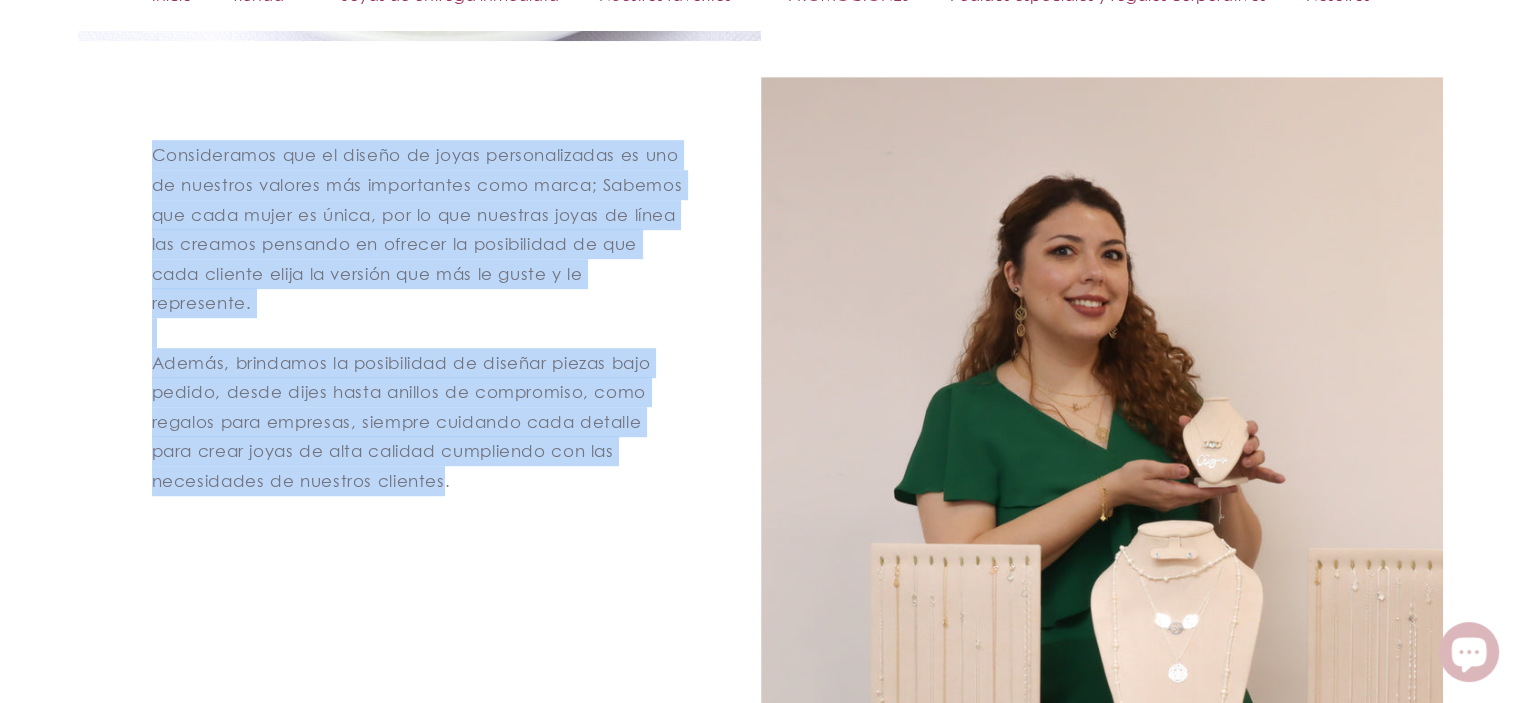 drag, startPoint x: 441, startPoint y: 480, endPoint x: 153, endPoint y: 147, distance: 440.26468 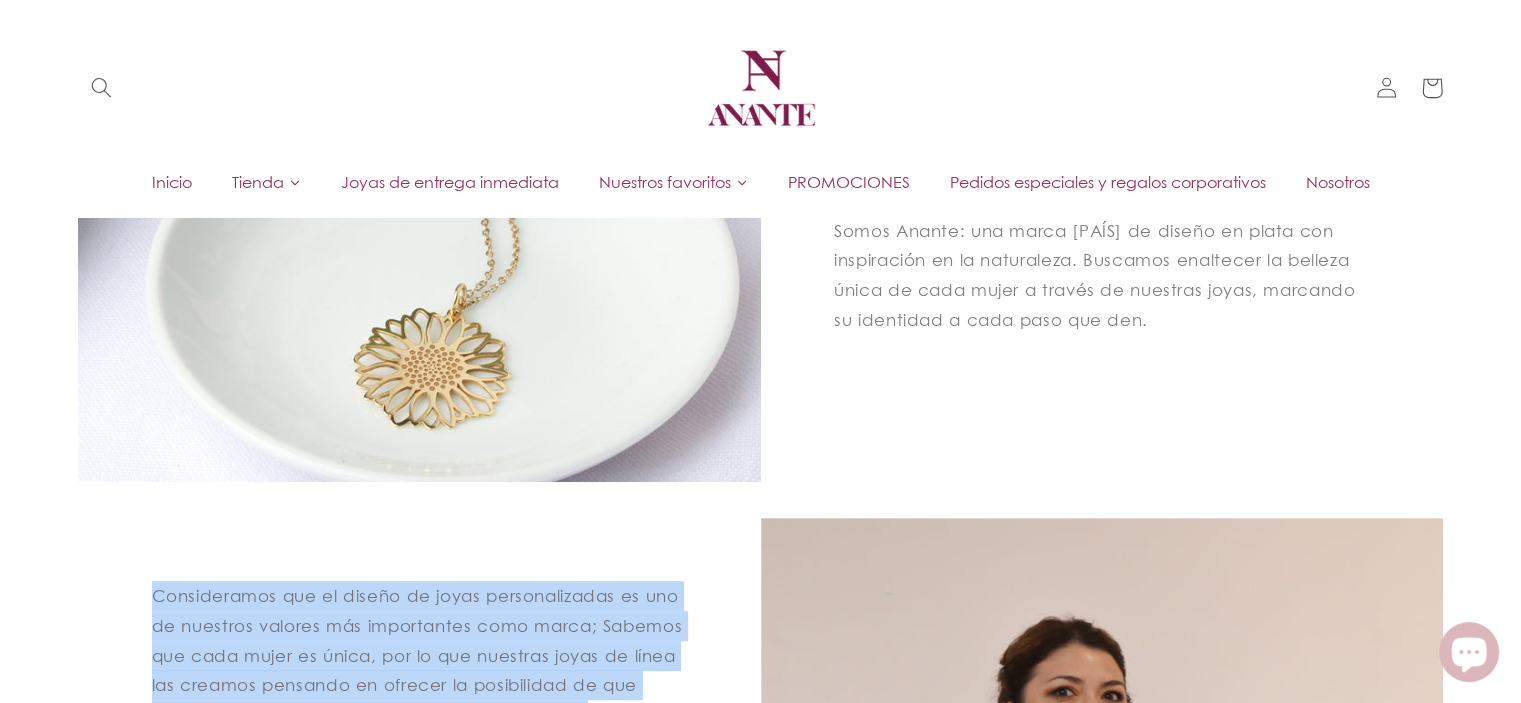 scroll, scrollTop: 700, scrollLeft: 0, axis: vertical 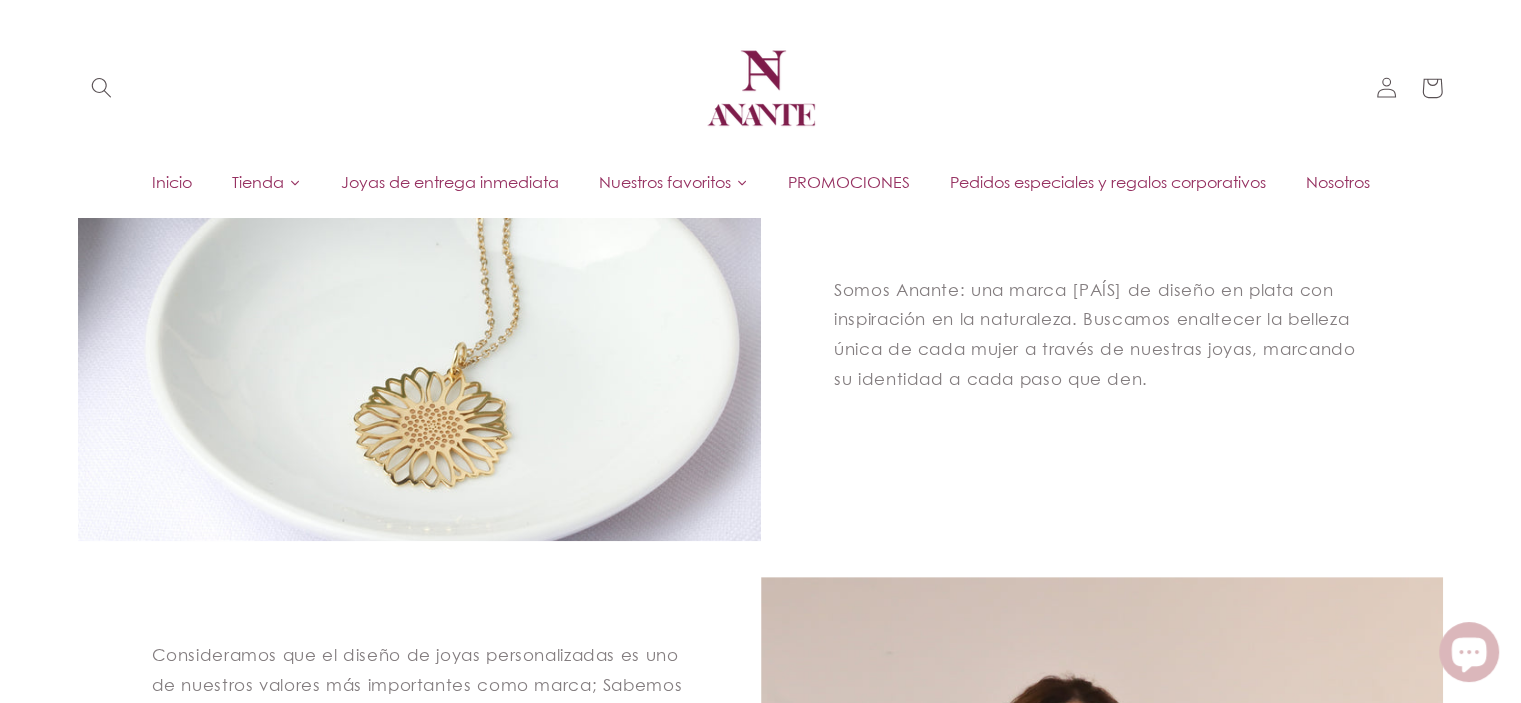 click on "Somos Anante: una marca mexicana de diseño en plata con inspiración en la naturaleza. Buscamos enaltecer la belleza única de cada mujer a través de nuestras joyas, marcando su identidad a cada paso que den." at bounding box center (1102, 377) 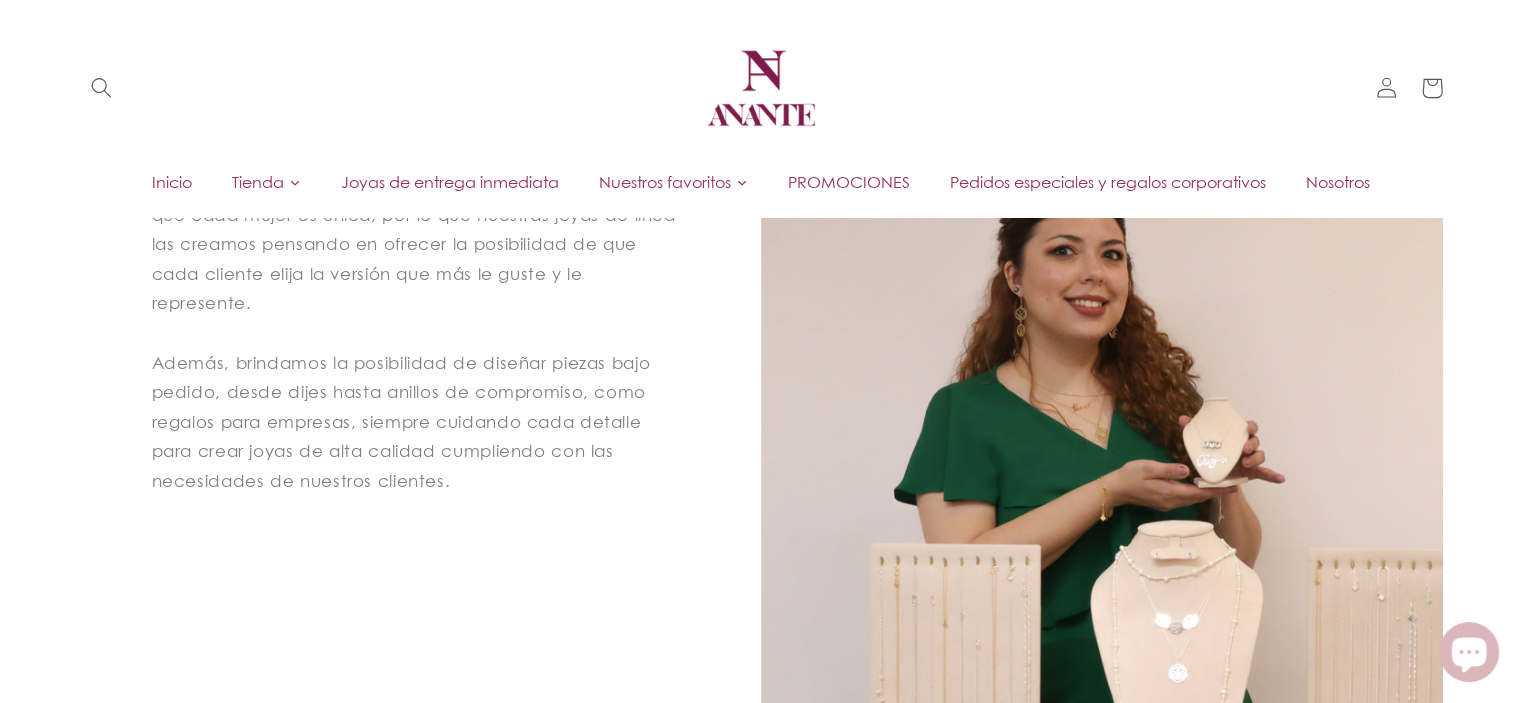 scroll, scrollTop: 1100, scrollLeft: 0, axis: vertical 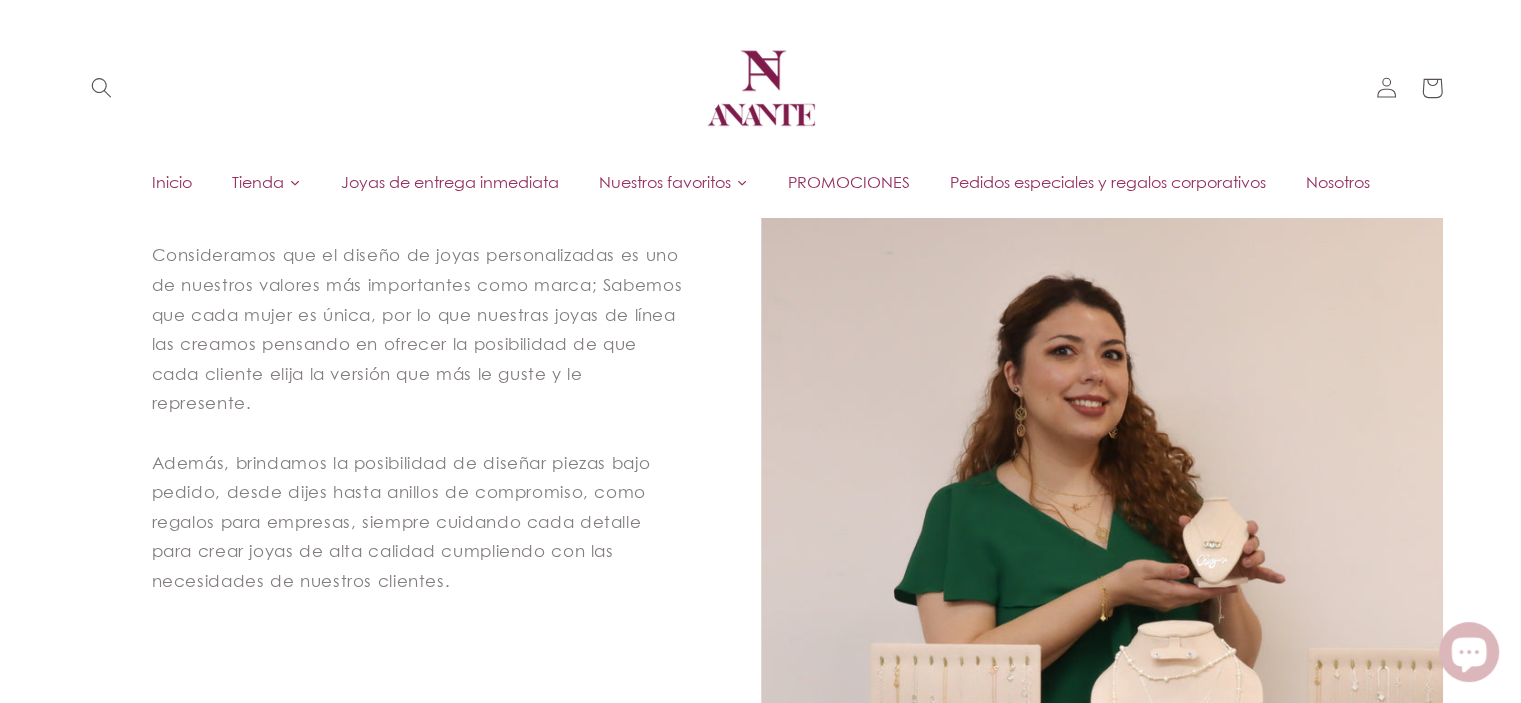 click on "Consideramos que el diseño de joyas personalizadas es uno de nuestros valores más importantes como marca; Sabemos que cada mujer es única, por lo que nuestras joyas de línea las creamos pensando en ofrecer la posibilidad de que cada cliente elija la versión que más le guste y le represente. Además, brindamos la posibilidad de diseñar piezas bajo pedido, desde dijes hasta anillos de compromiso, como regalos para empresas, siempre cuidando cada detalle para crear joyas de alta calidad cumpliendo con las necesidades de nuestros clientes." at bounding box center [419, 584] 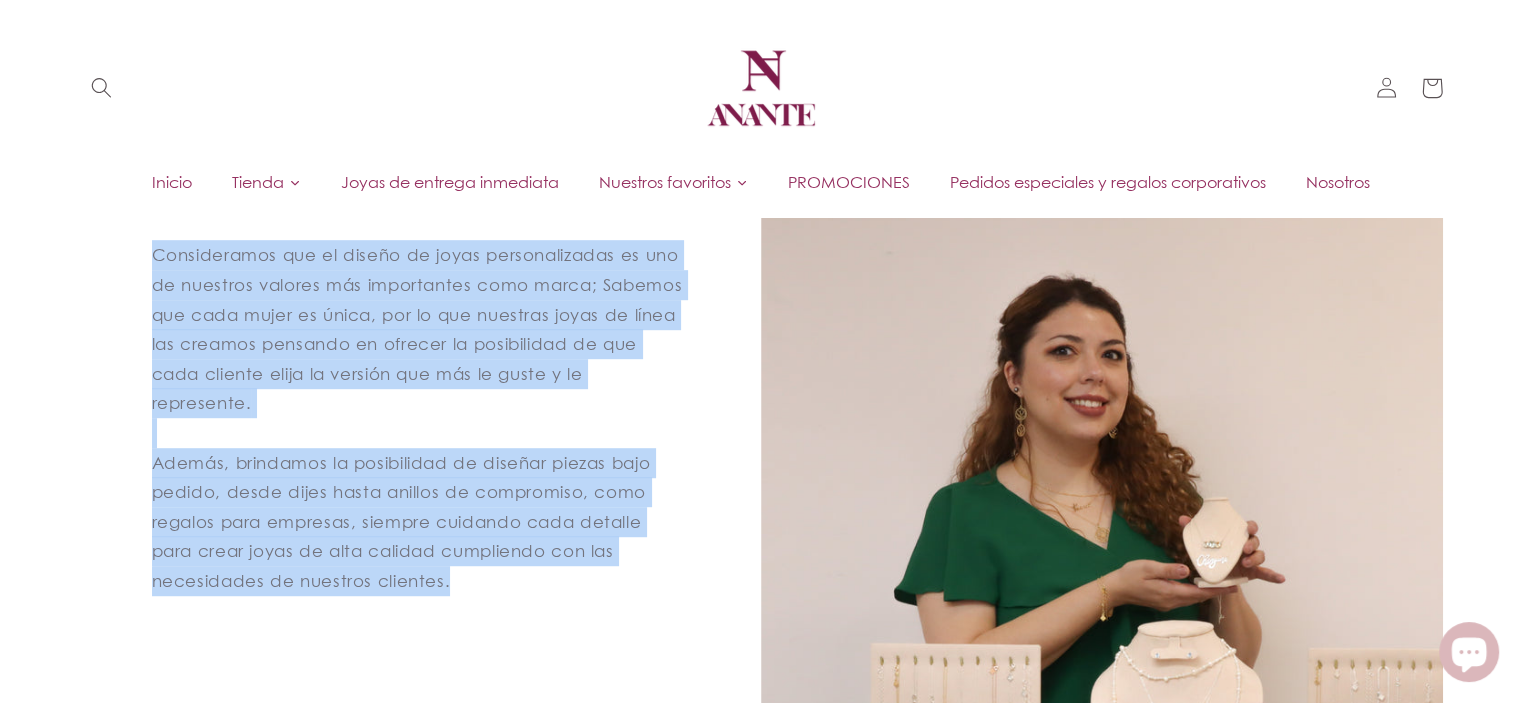 drag, startPoint x: 153, startPoint y: 252, endPoint x: 594, endPoint y: 589, distance: 555.0225 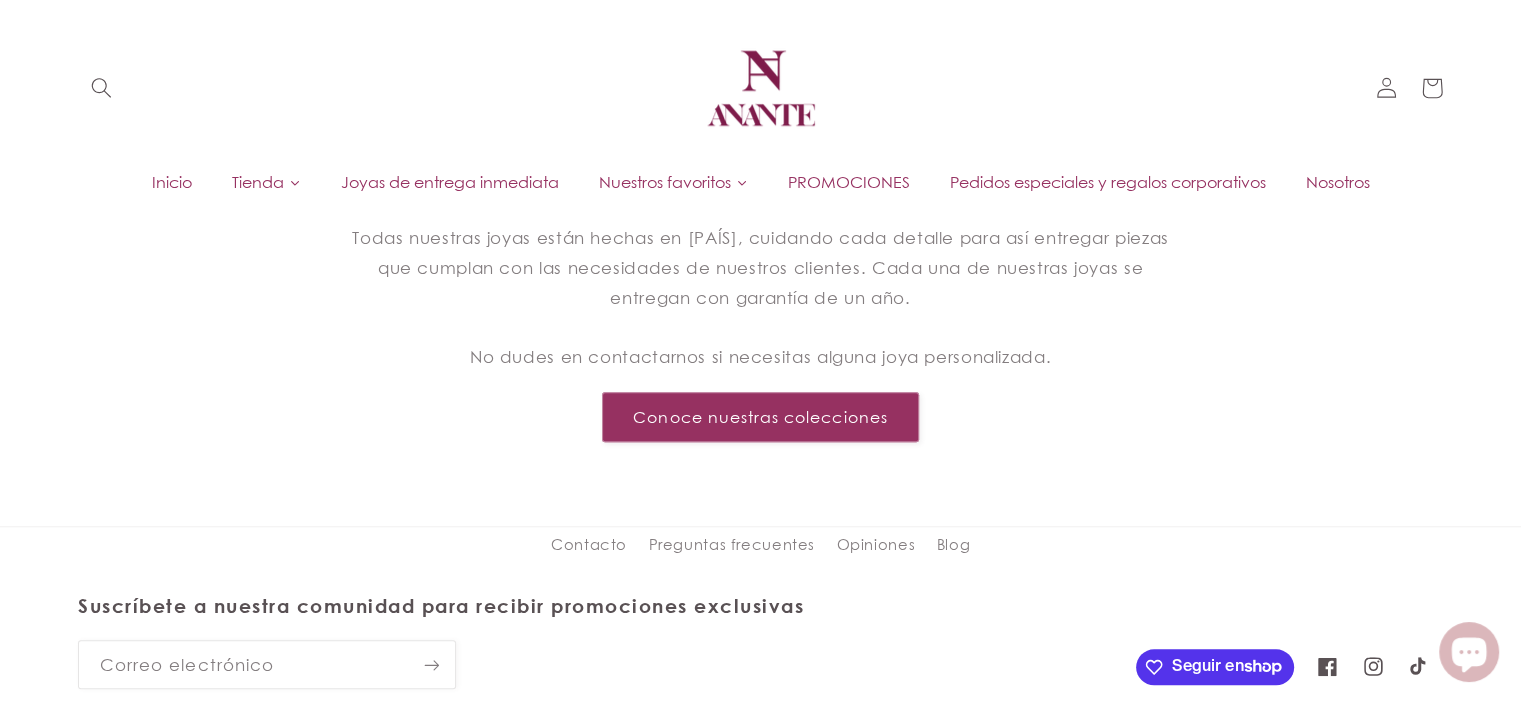 scroll, scrollTop: 1900, scrollLeft: 0, axis: vertical 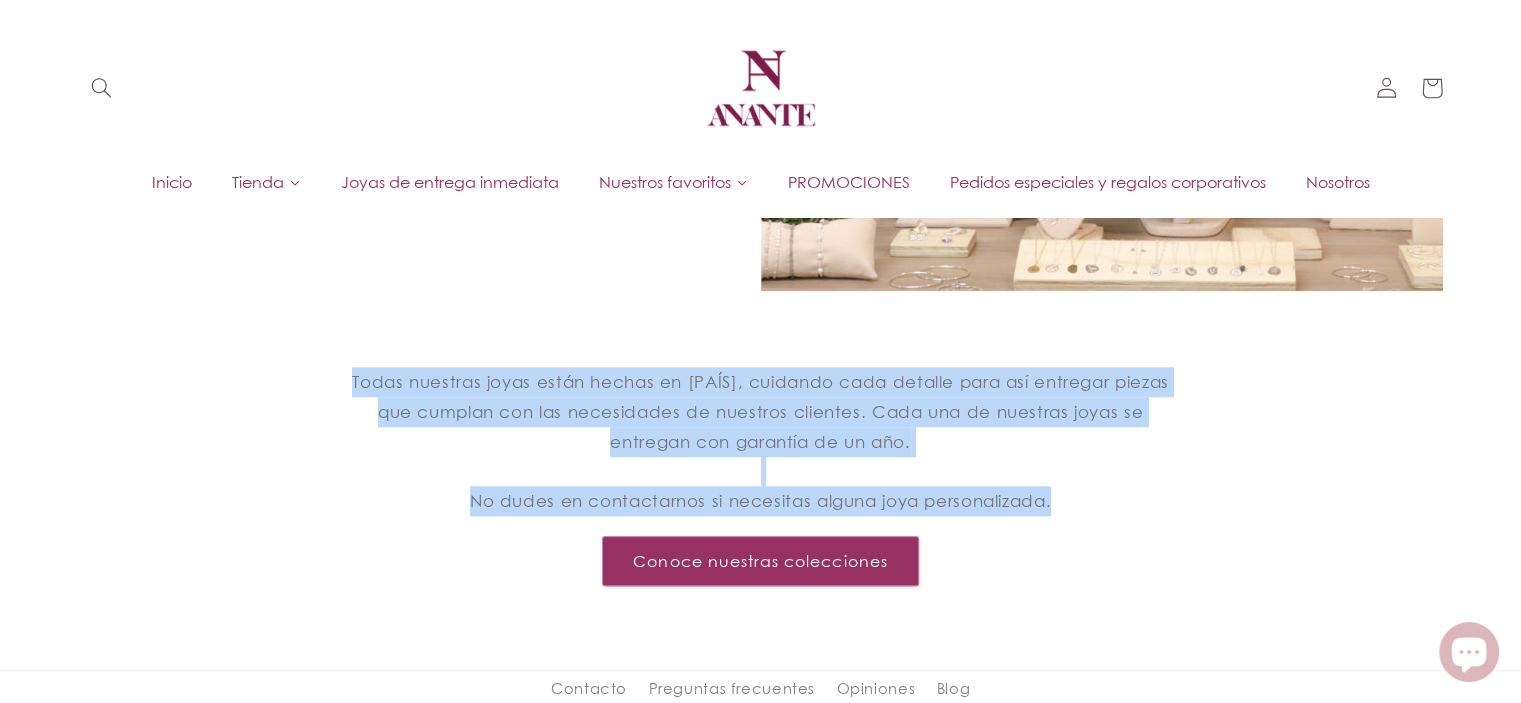 drag, startPoint x: 378, startPoint y: 382, endPoint x: 1117, endPoint y: 503, distance: 748.84045 